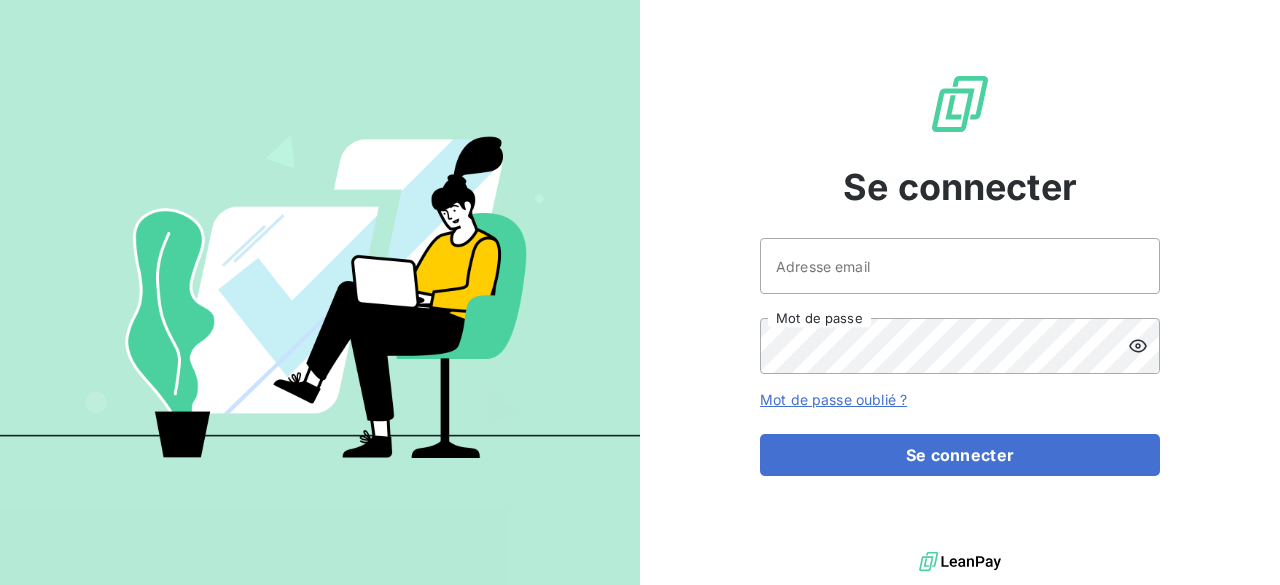 scroll, scrollTop: 0, scrollLeft: 0, axis: both 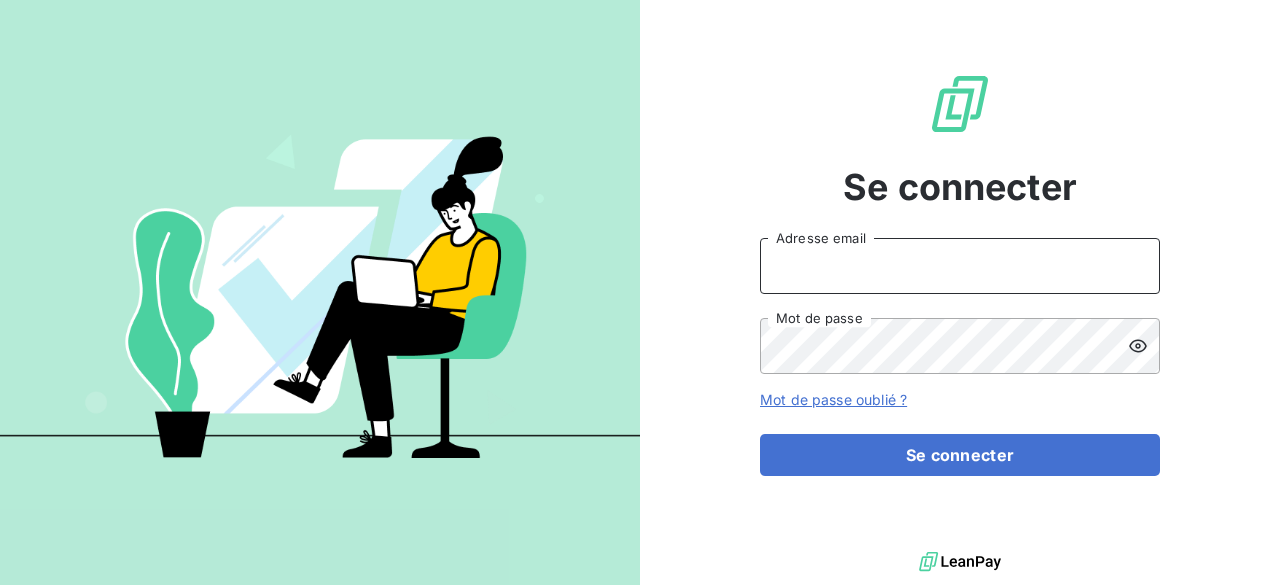 type on "[EMAIL]" 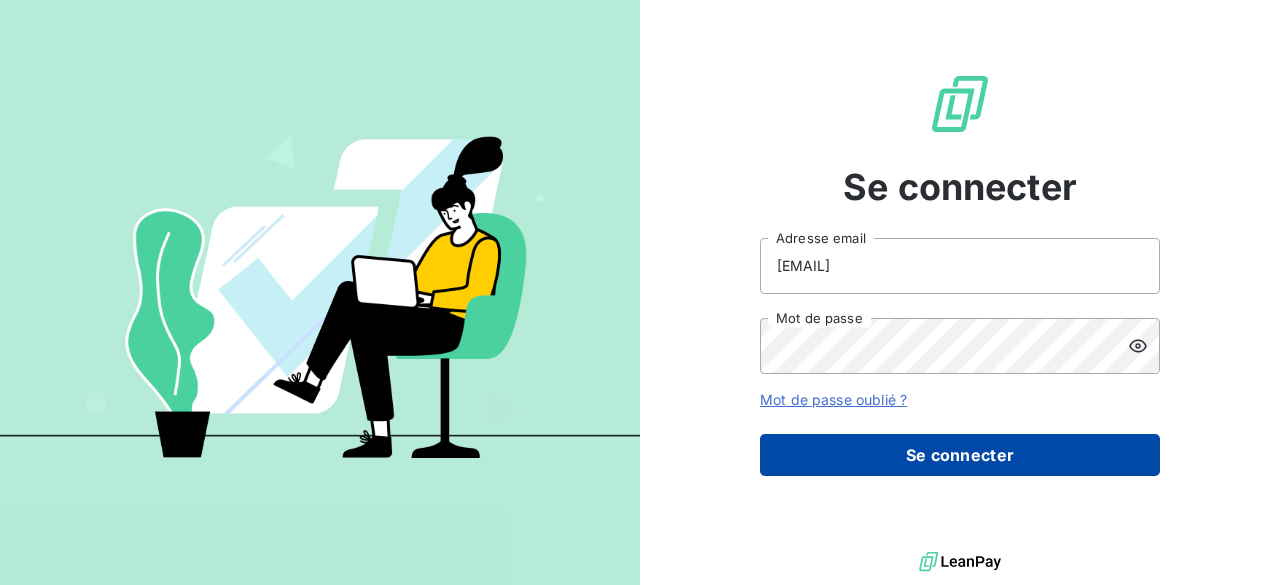 click on "Se connecter" at bounding box center [960, 455] 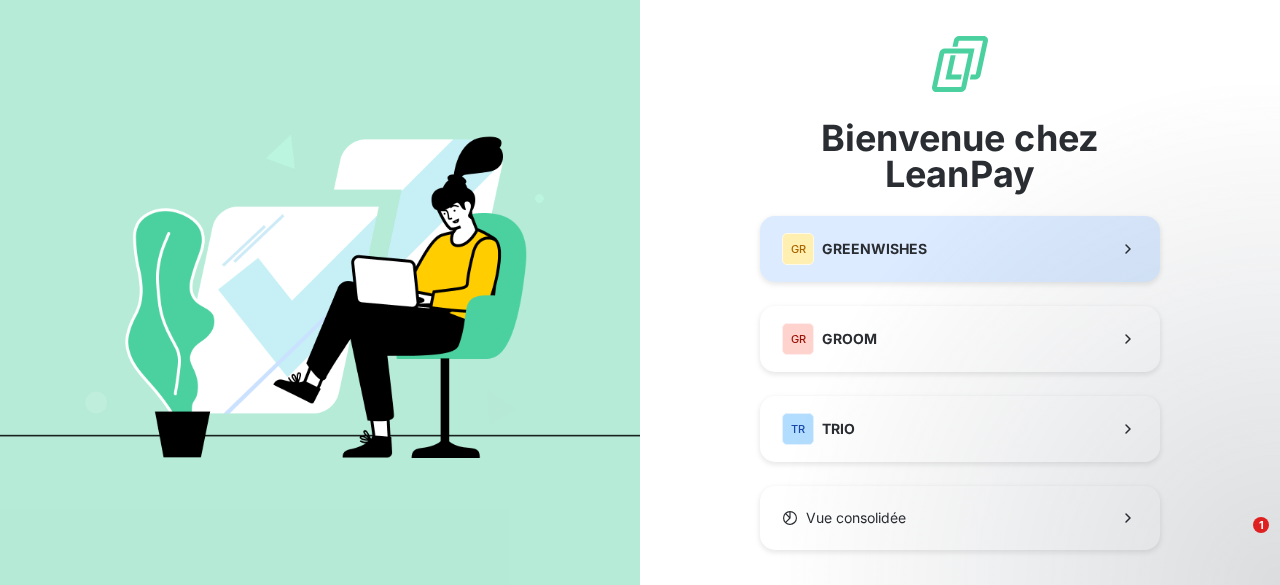 click on "GR GREENWISHES" at bounding box center (854, 249) 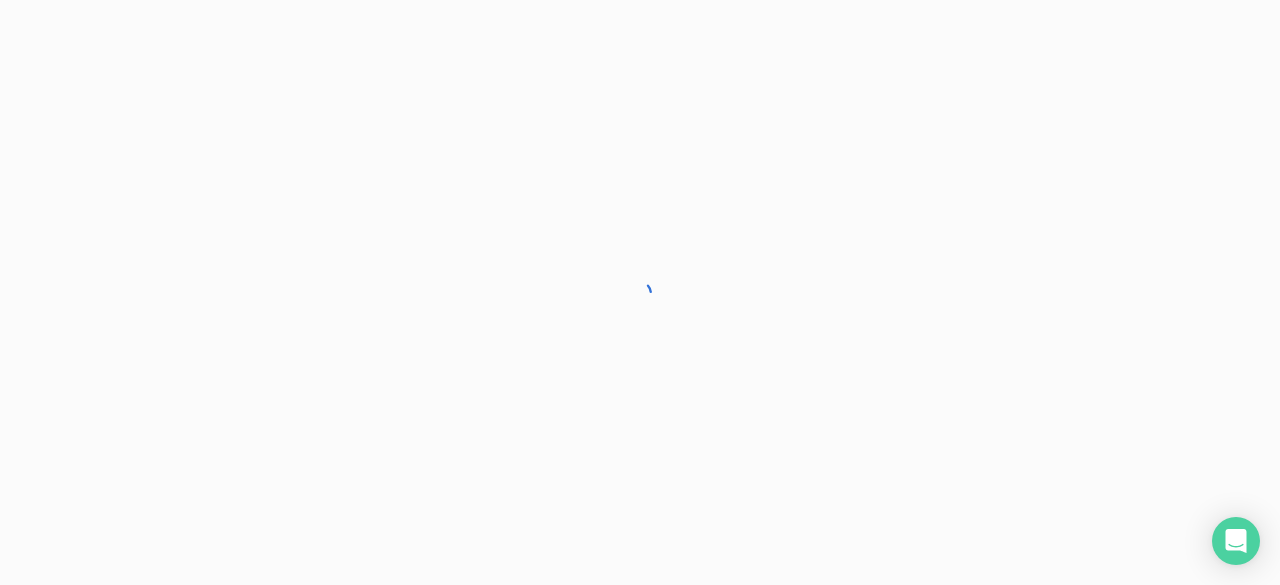 scroll, scrollTop: 0, scrollLeft: 0, axis: both 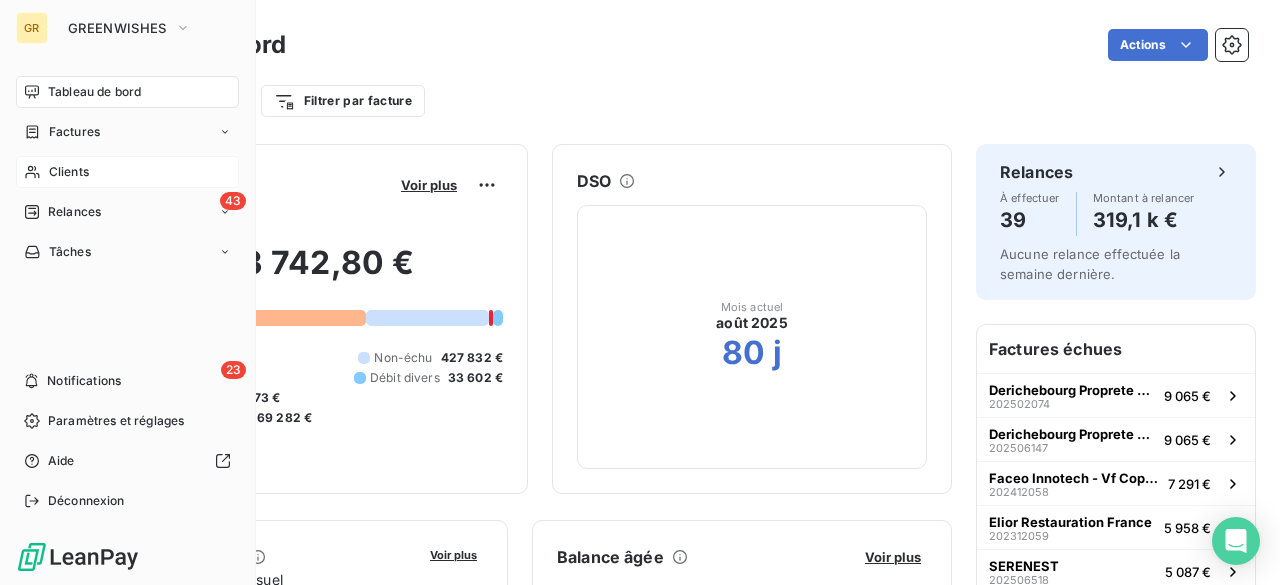 click on "Clients" at bounding box center [127, 172] 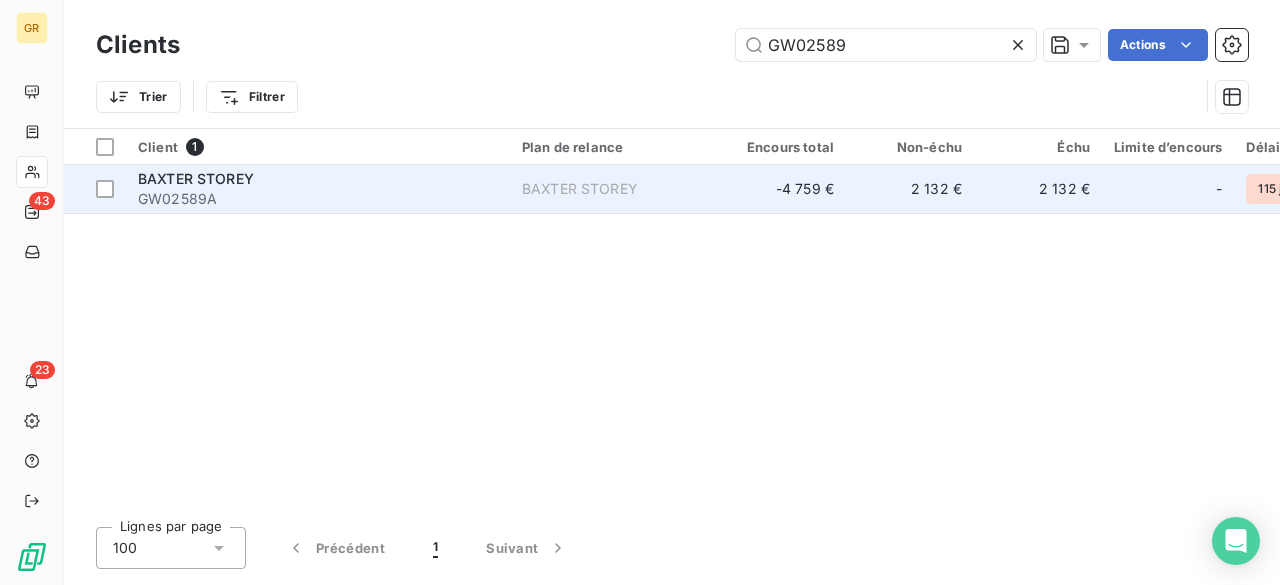 type on "GW02589" 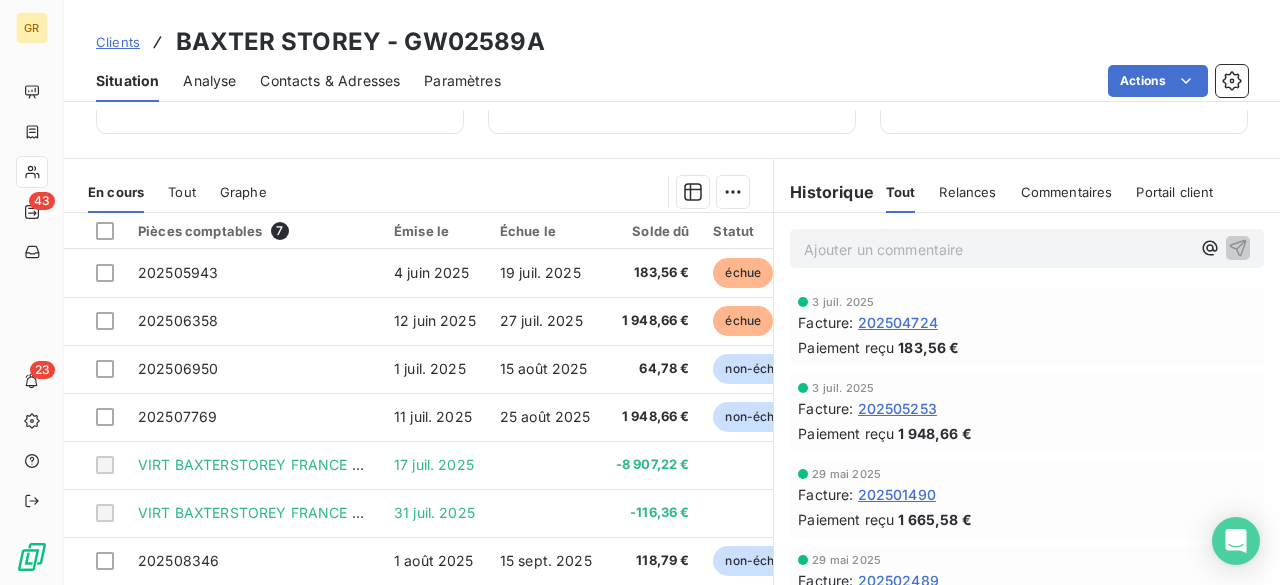 scroll, scrollTop: 402, scrollLeft: 0, axis: vertical 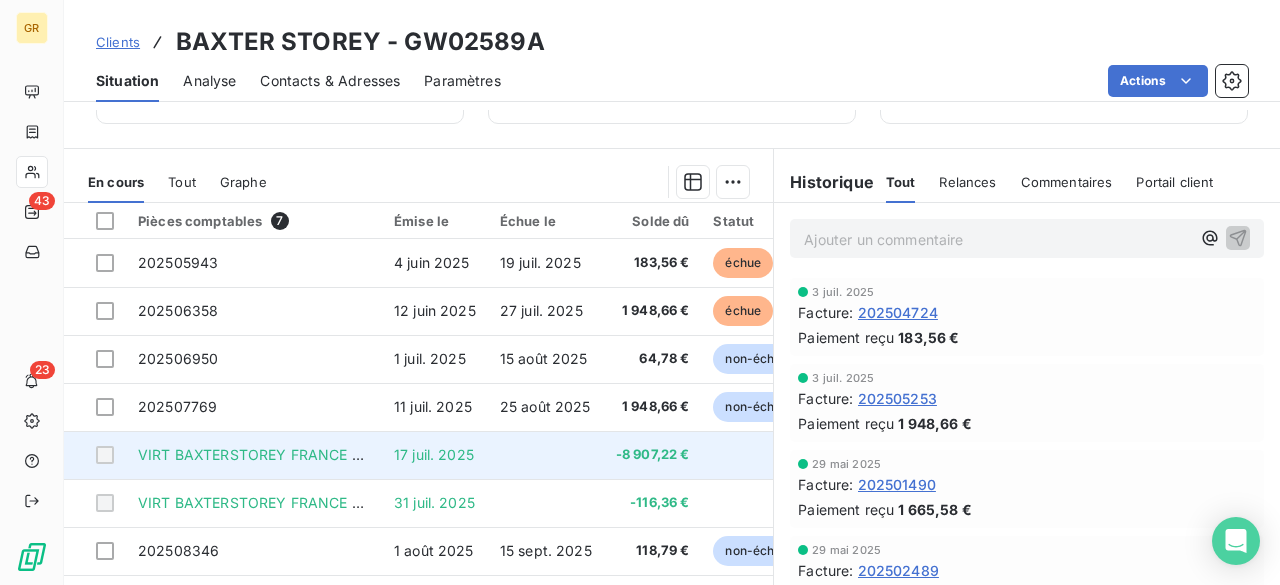 click at bounding box center (546, 455) 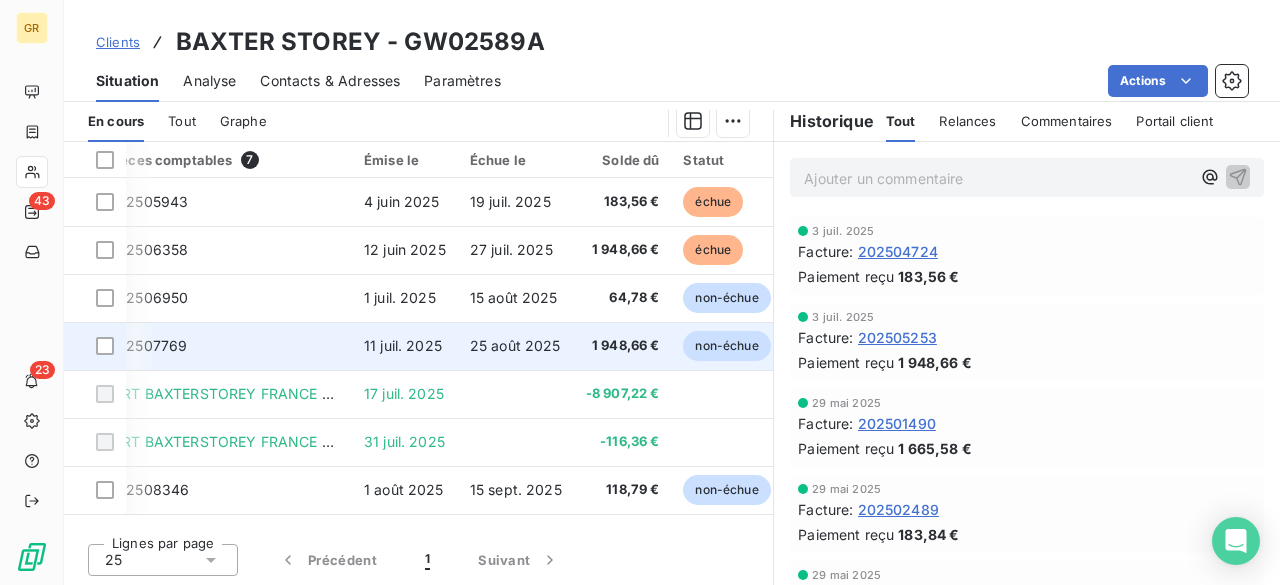 scroll, scrollTop: 0, scrollLeft: 38, axis: horizontal 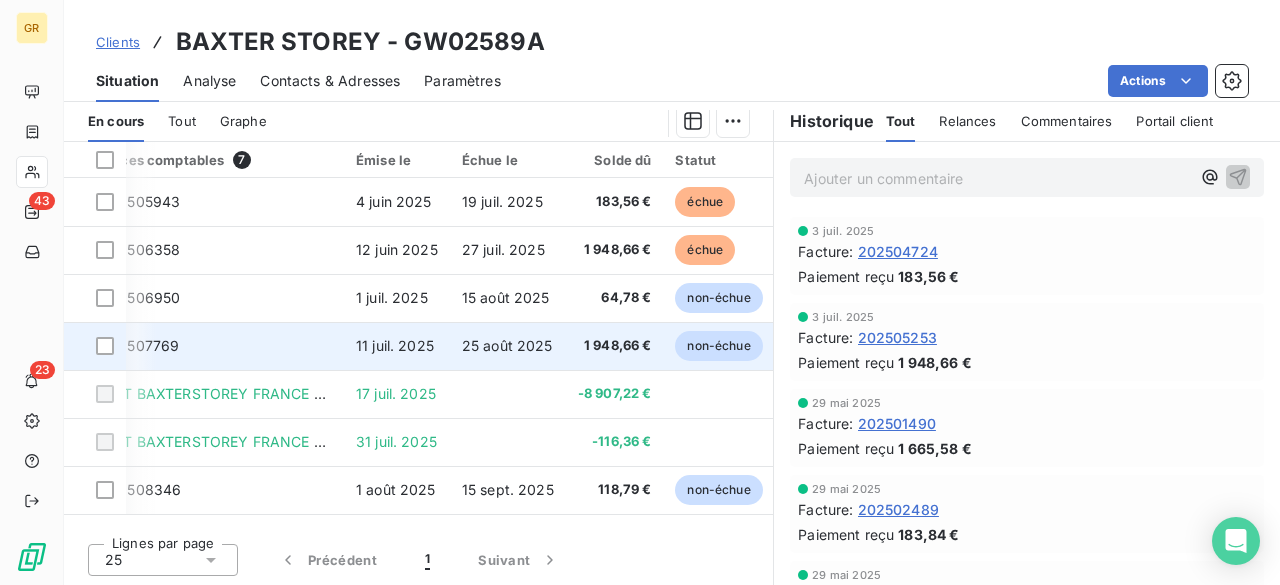 click on "25 août 2025" at bounding box center (507, 345) 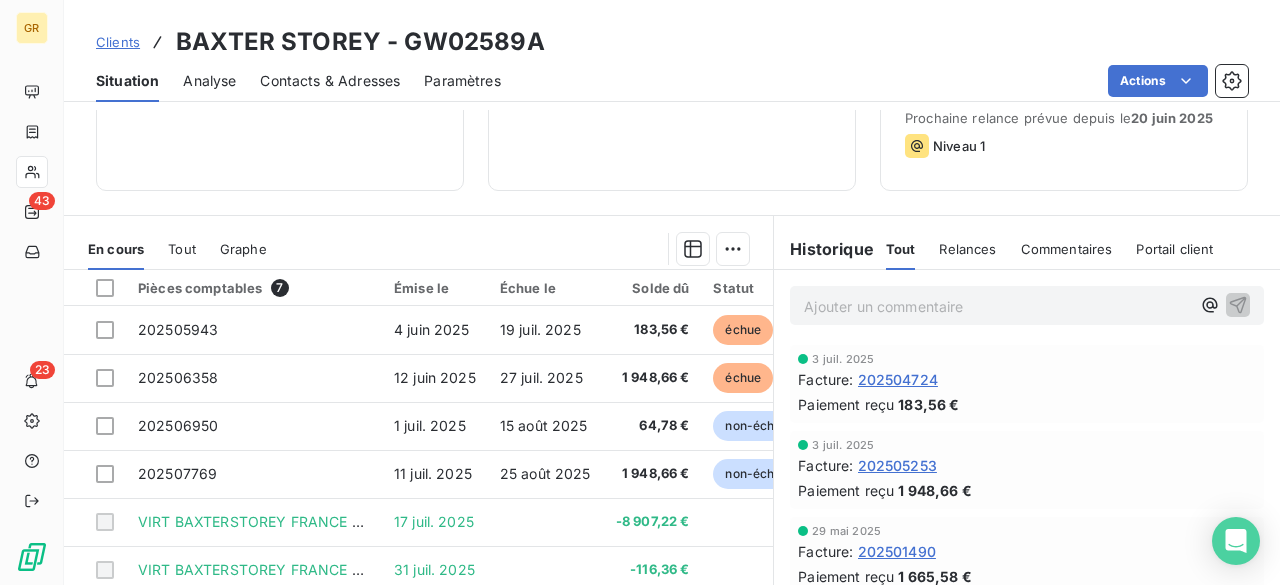 scroll, scrollTop: 340, scrollLeft: 0, axis: vertical 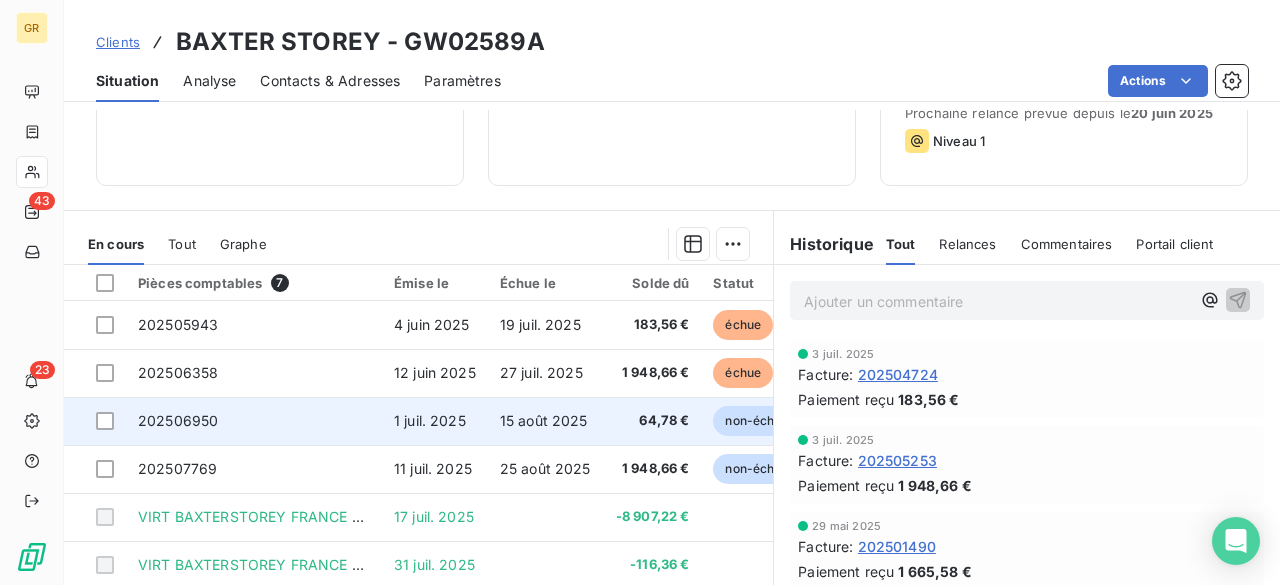 click on "15 août 2025" at bounding box center (546, 421) 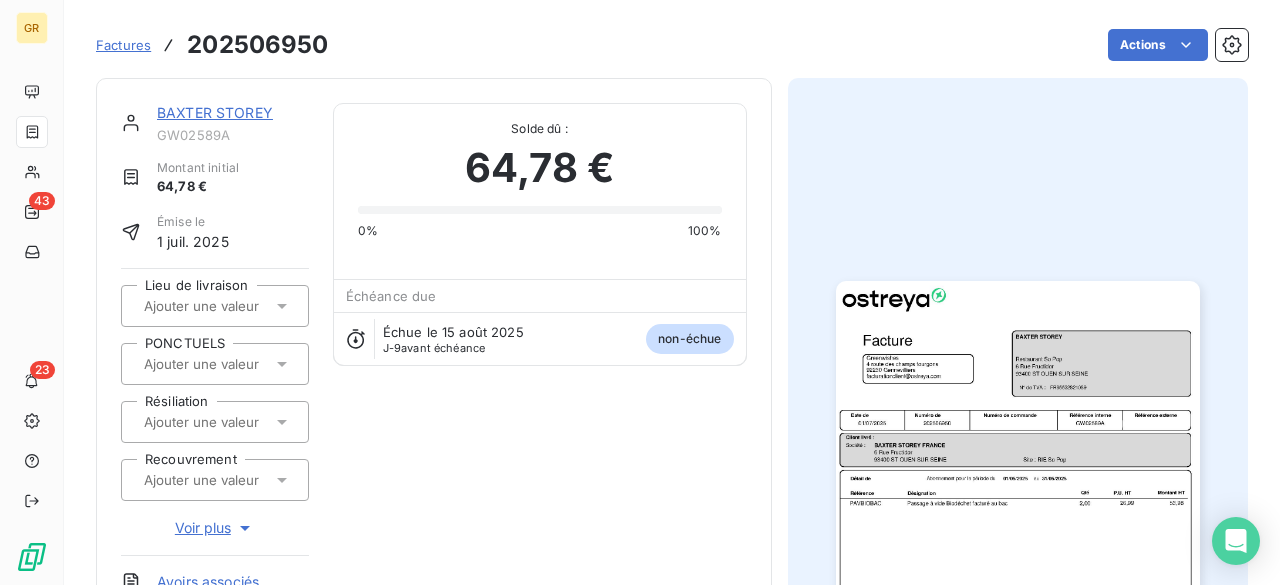 click at bounding box center (1018, 538) 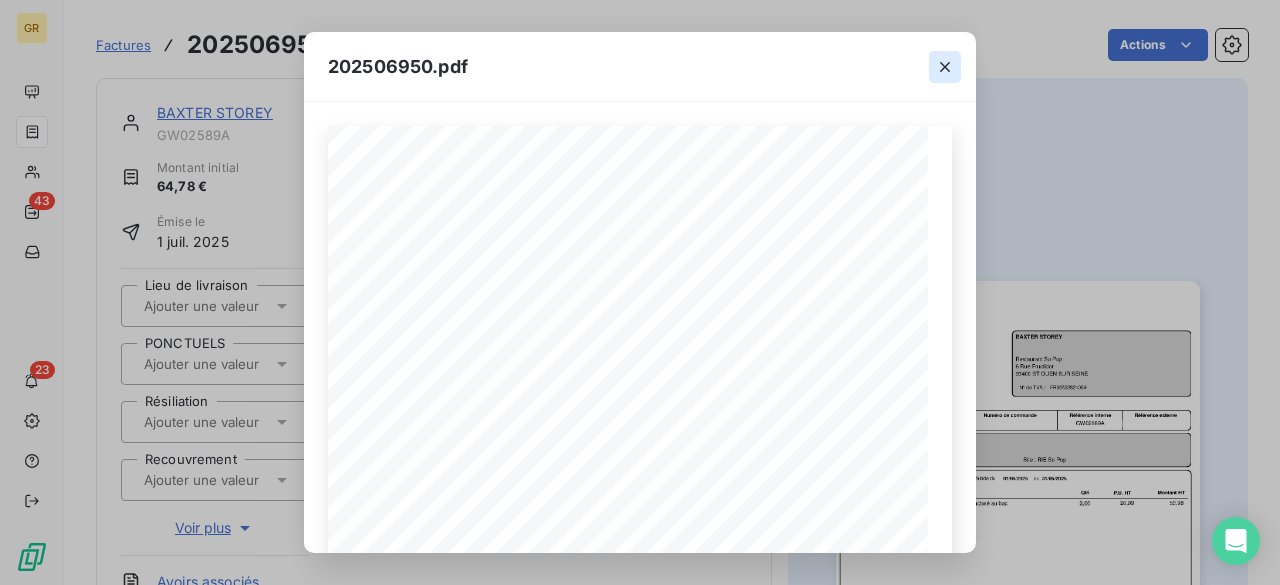 click 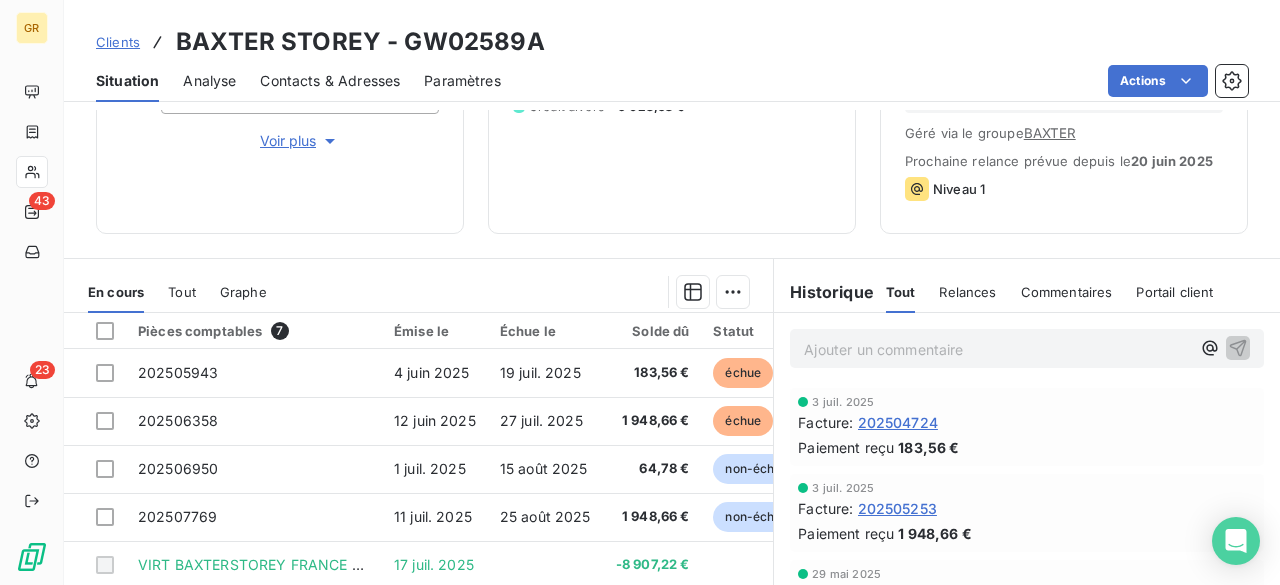 scroll, scrollTop: 304, scrollLeft: 0, axis: vertical 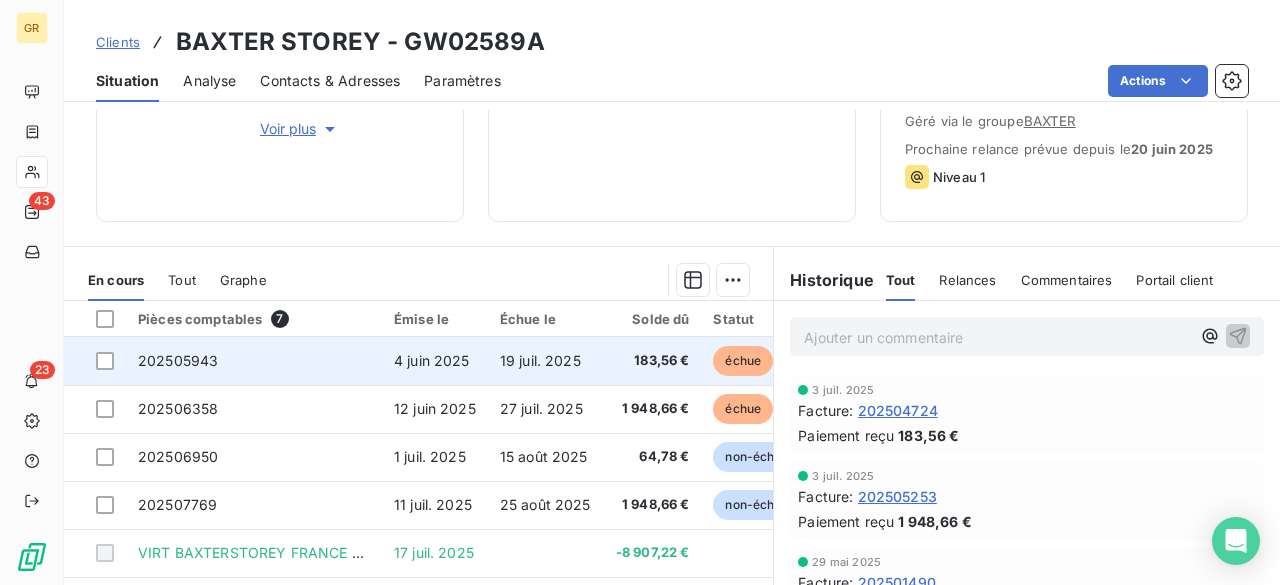 click on "4 juin 2025" at bounding box center (432, 360) 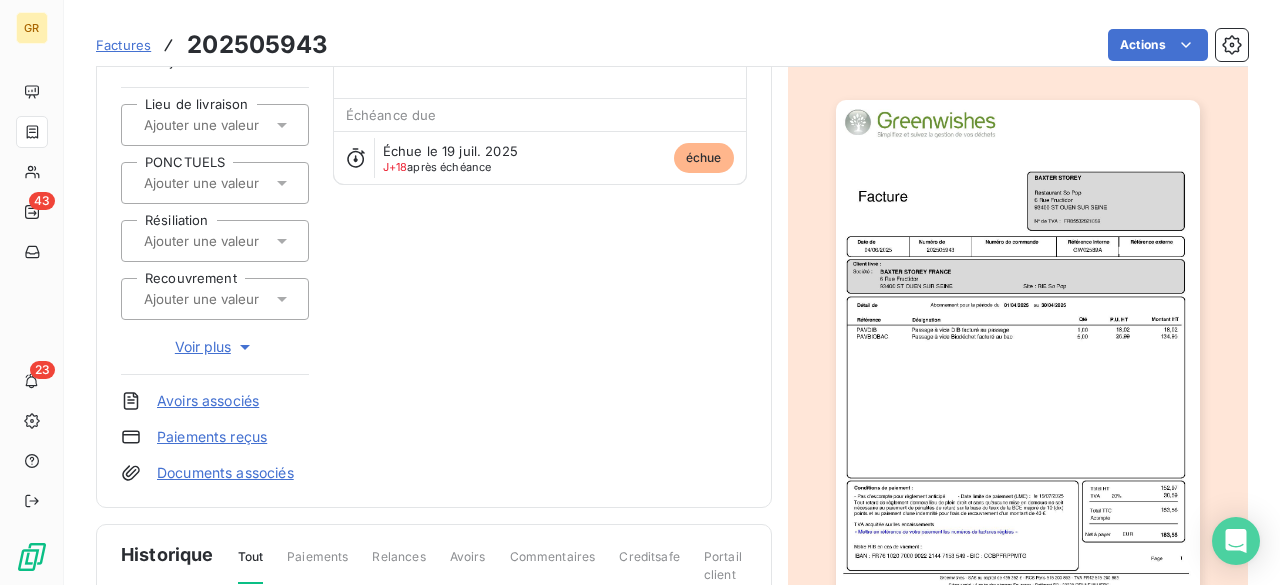 scroll, scrollTop: 196, scrollLeft: 0, axis: vertical 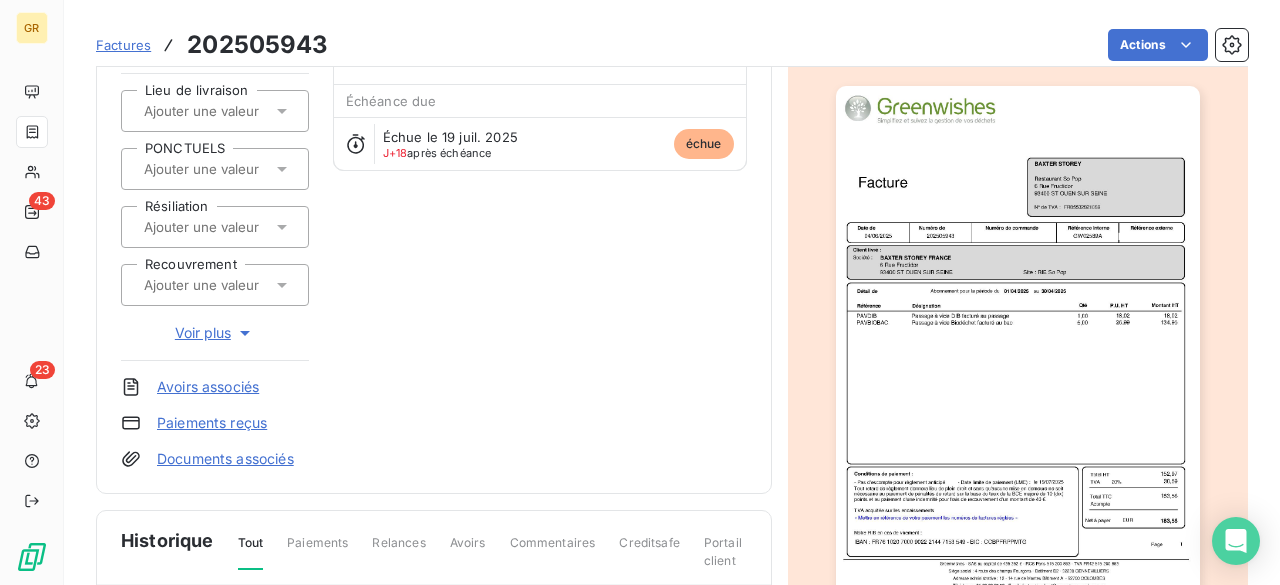 click at bounding box center (1018, 343) 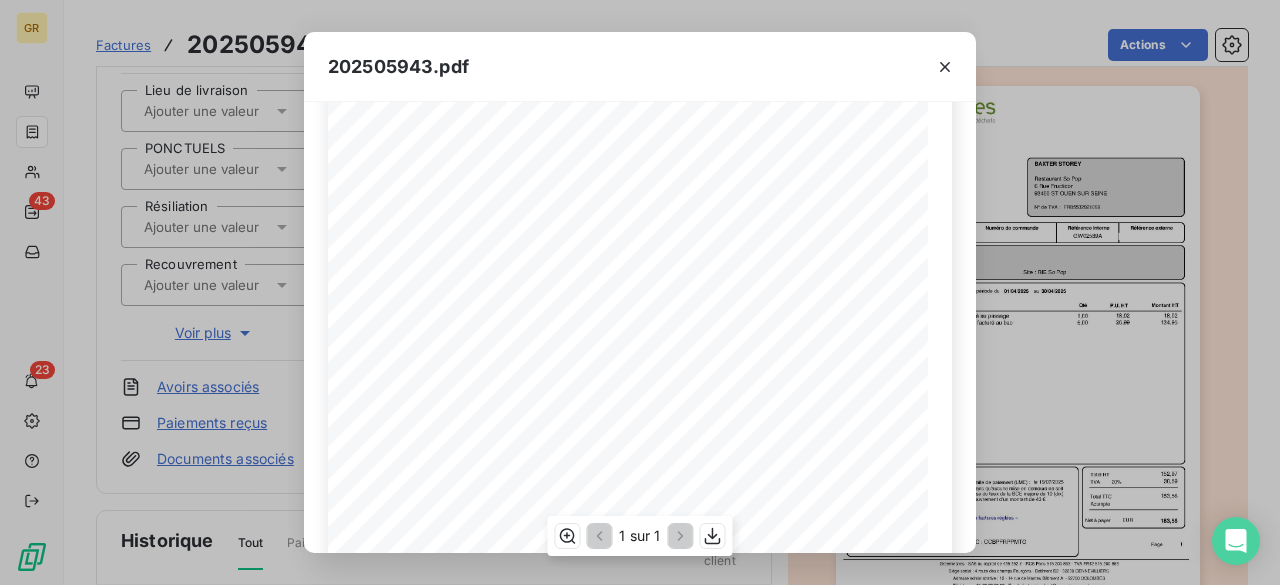 scroll, scrollTop: 128, scrollLeft: 0, axis: vertical 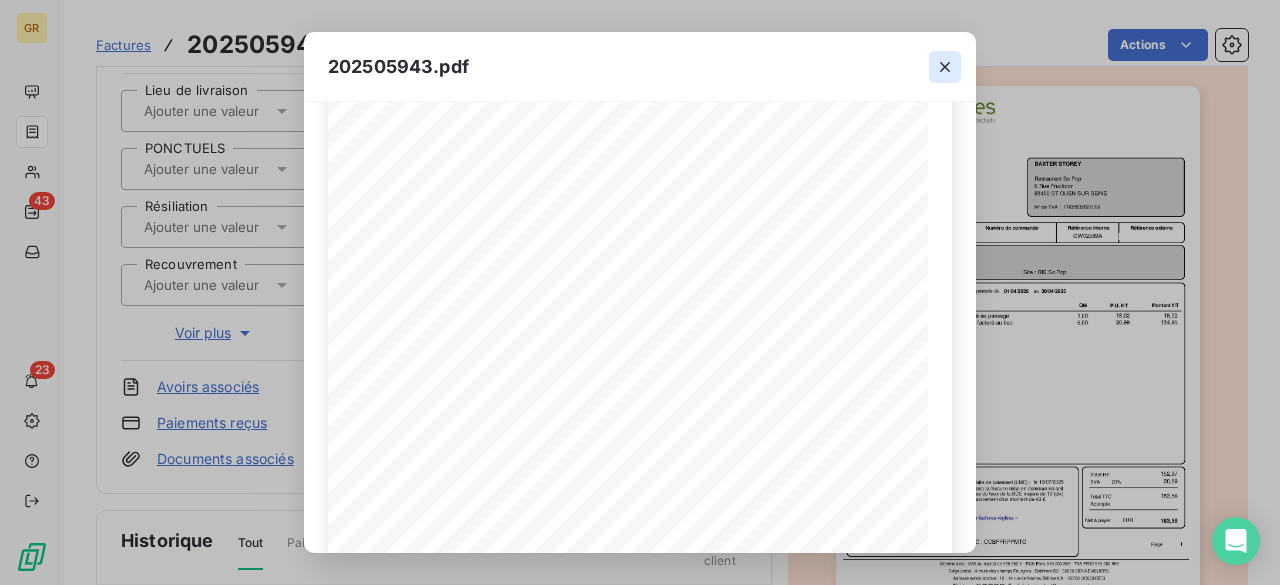 click 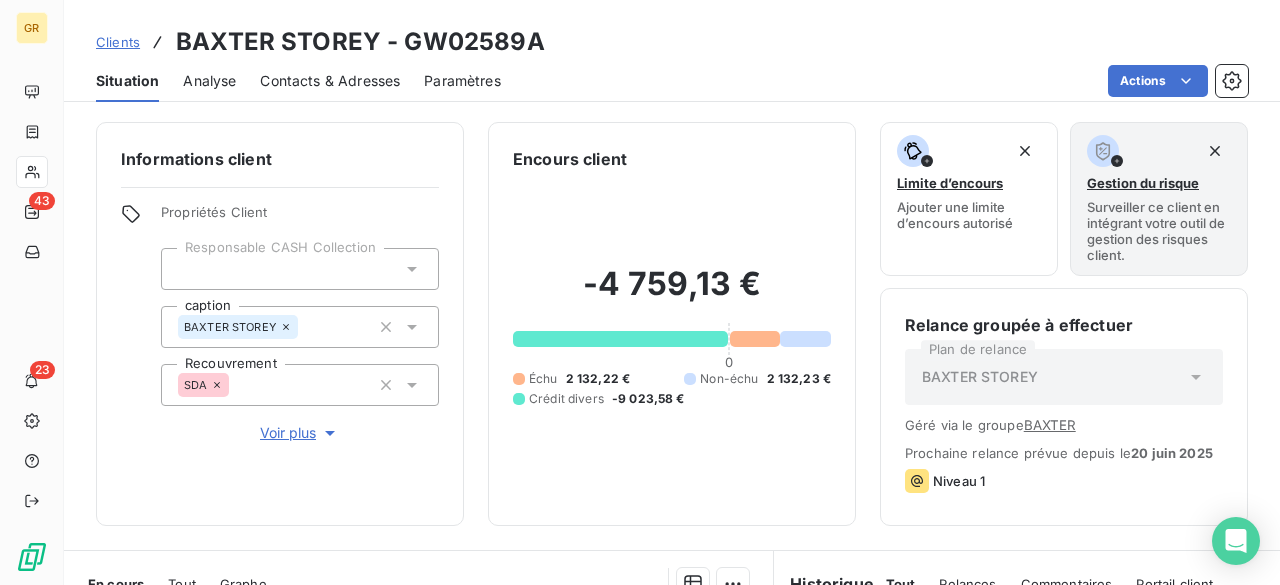 scroll, scrollTop: 402, scrollLeft: 0, axis: vertical 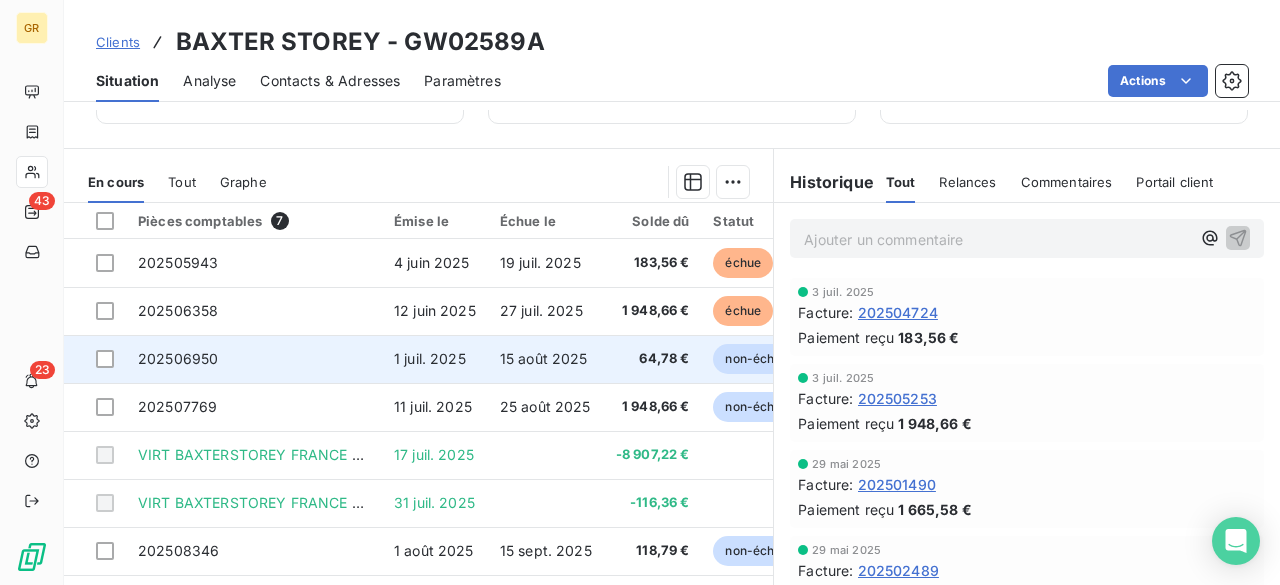 click on "1 juil. 2025" at bounding box center [435, 359] 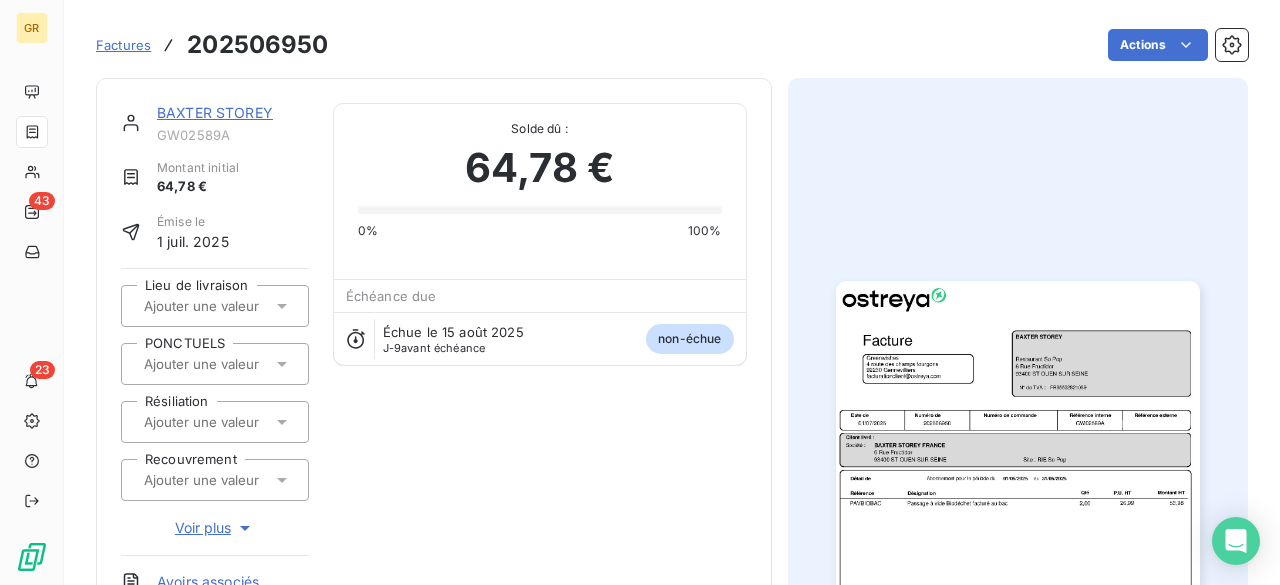 scroll, scrollTop: 2, scrollLeft: 0, axis: vertical 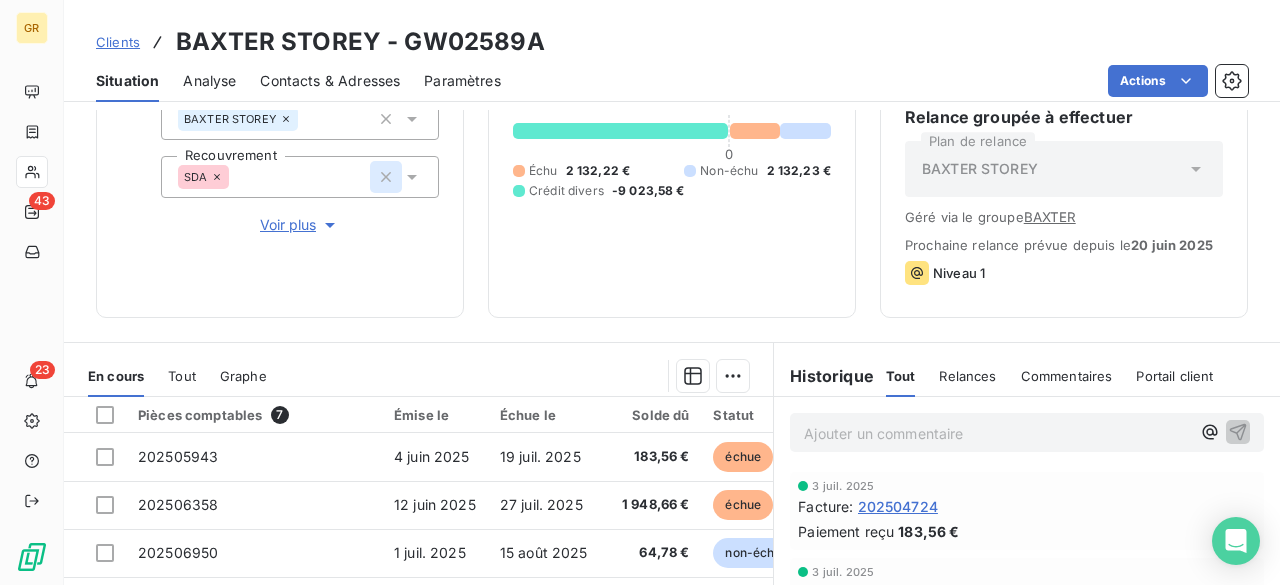 click 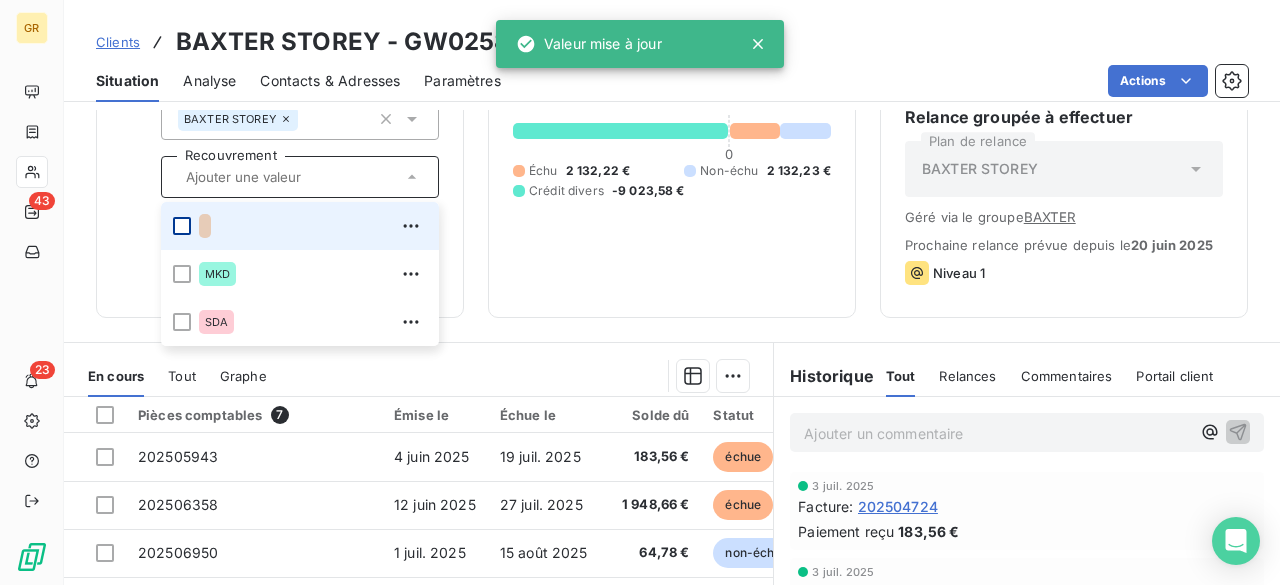 click at bounding box center [182, 226] 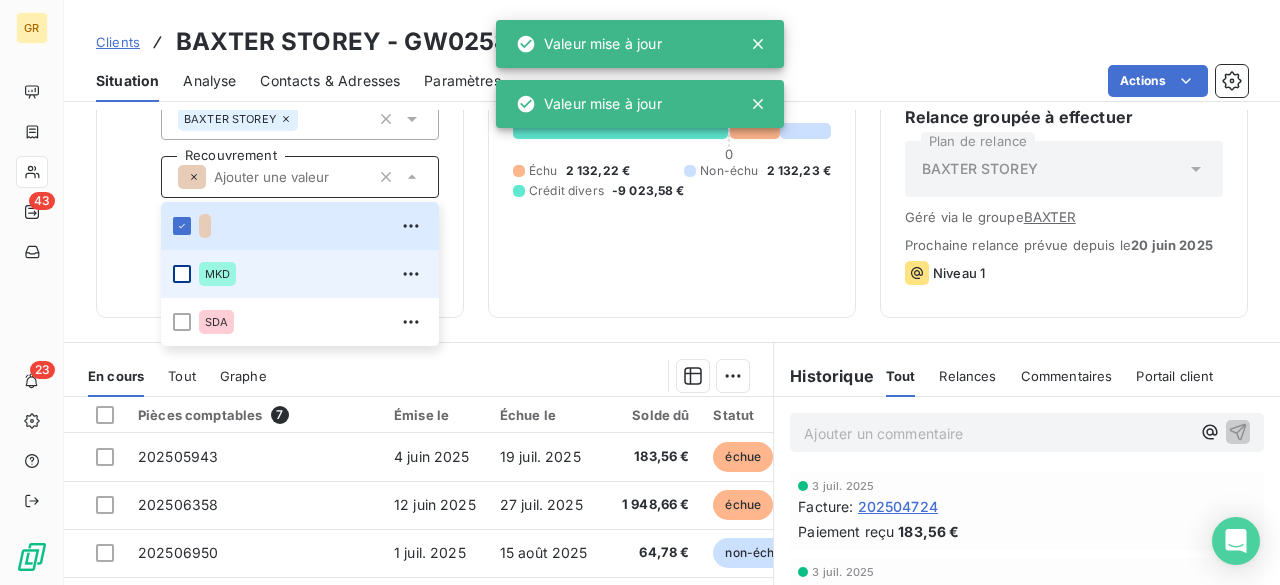 click at bounding box center (182, 274) 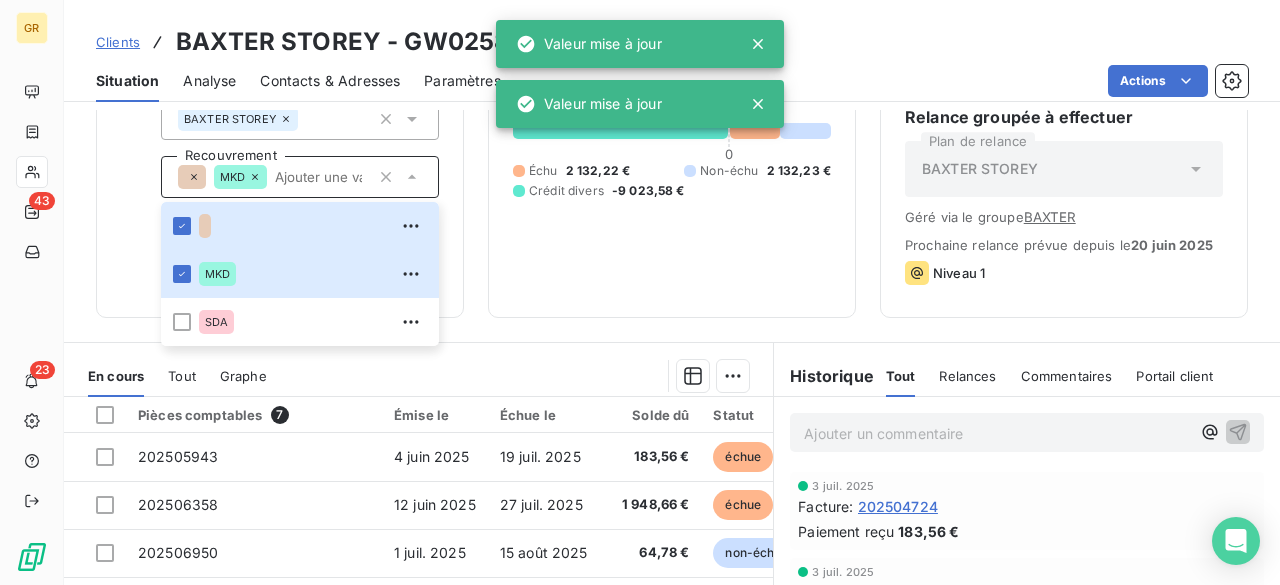 click on "Tout" at bounding box center (182, 376) 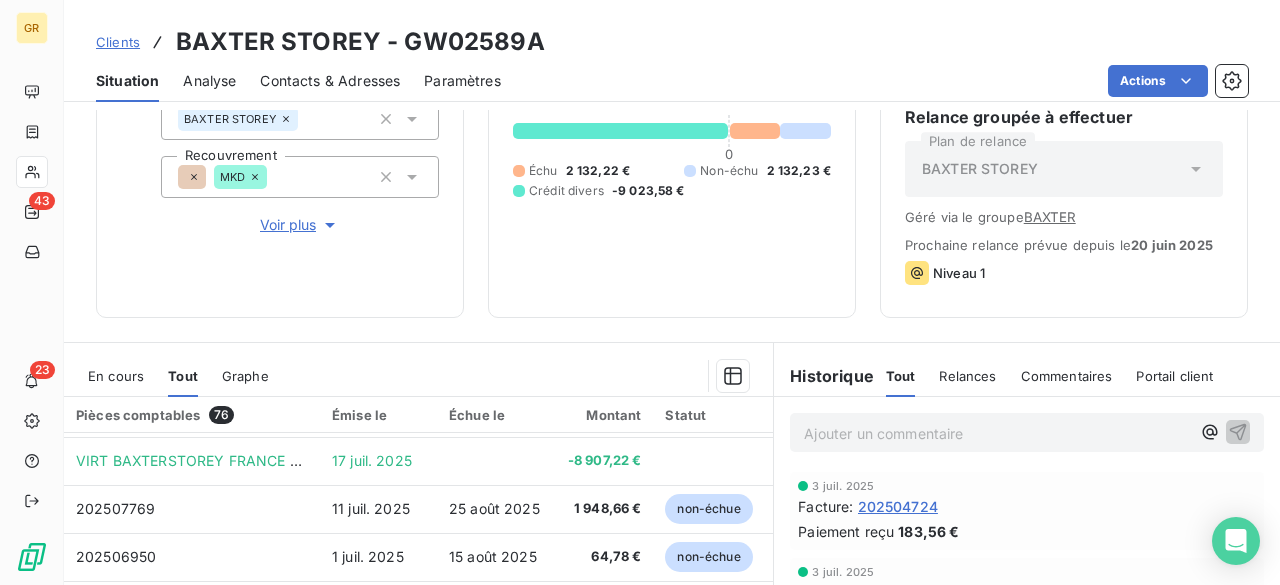 scroll, scrollTop: 0, scrollLeft: 0, axis: both 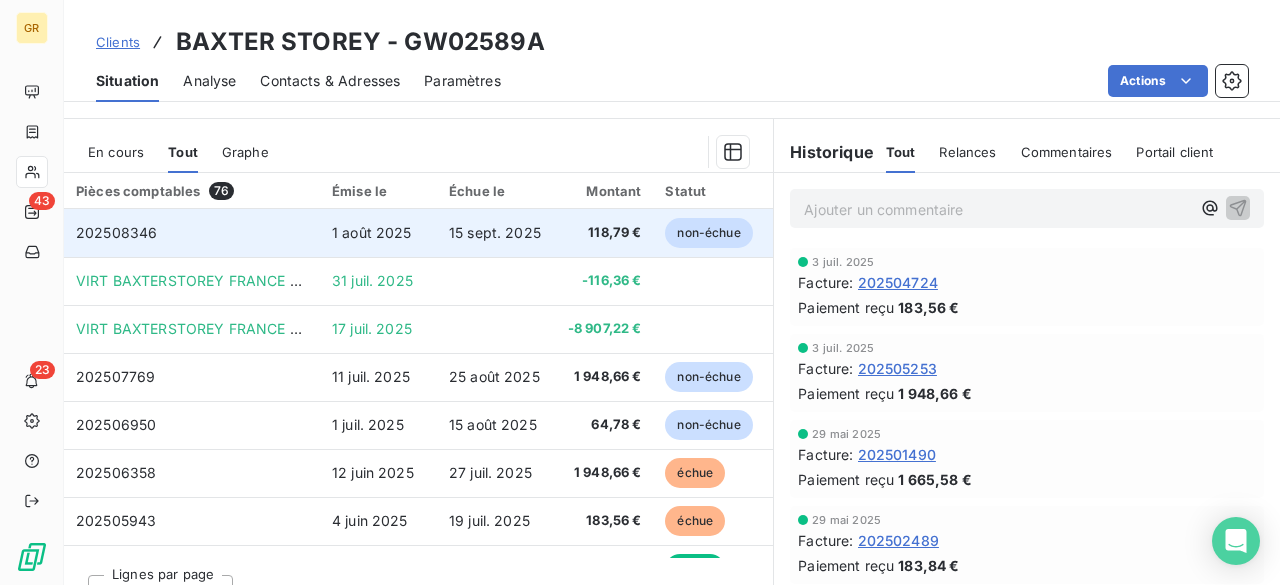 click on "15 sept. 2025" at bounding box center [496, 233] 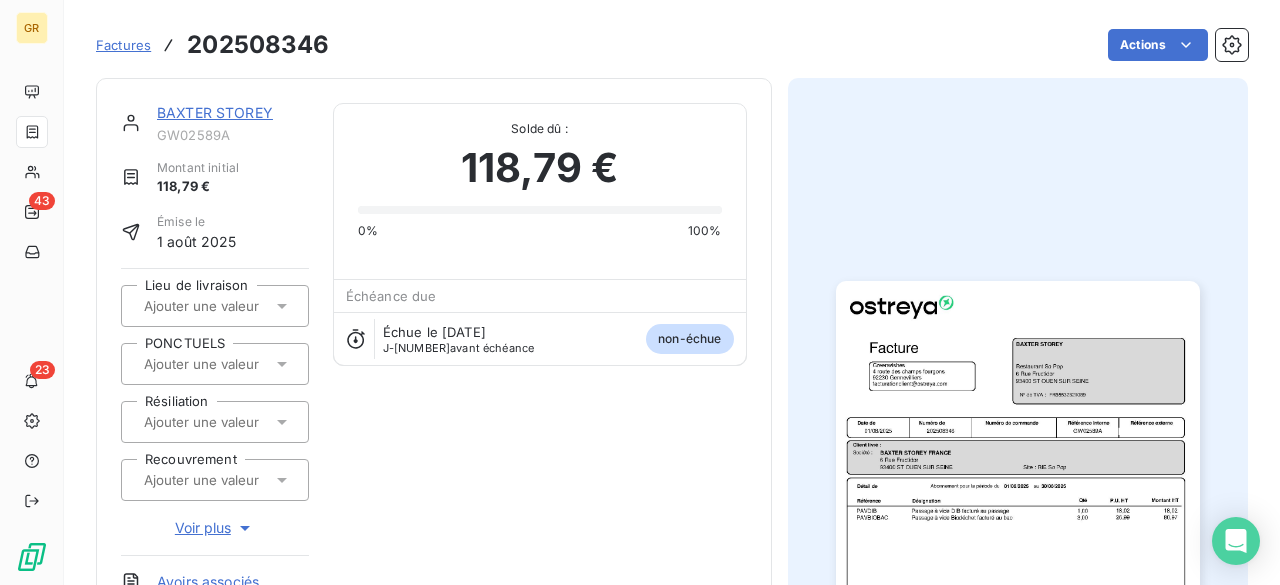 click at bounding box center (1018, 538) 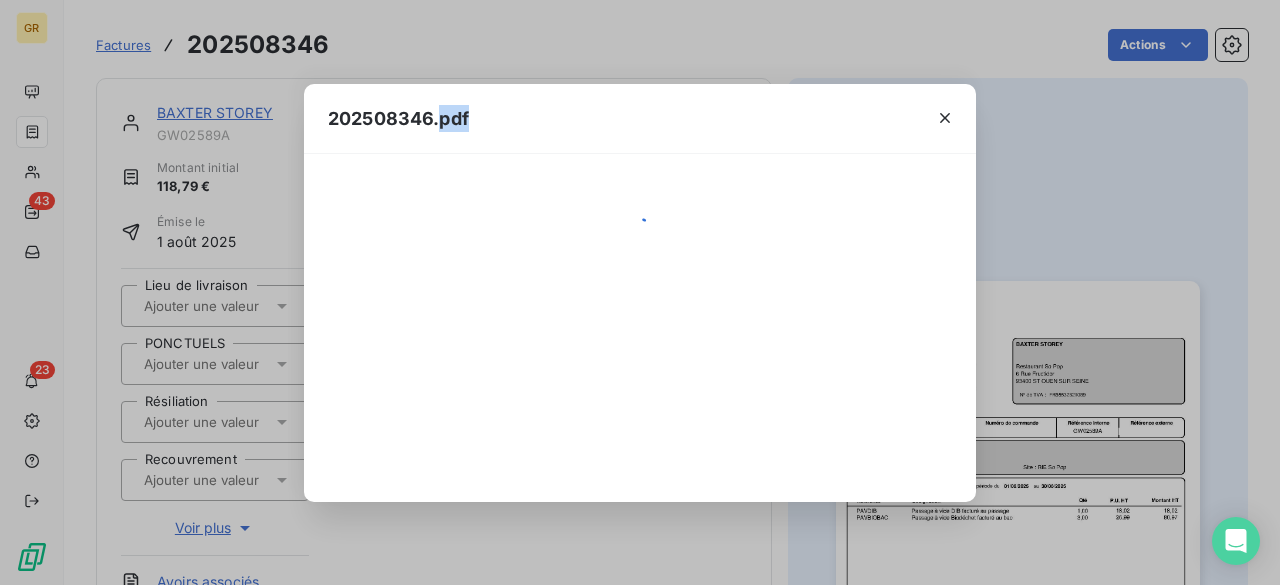 click on "202508346.pdf" at bounding box center (640, 292) 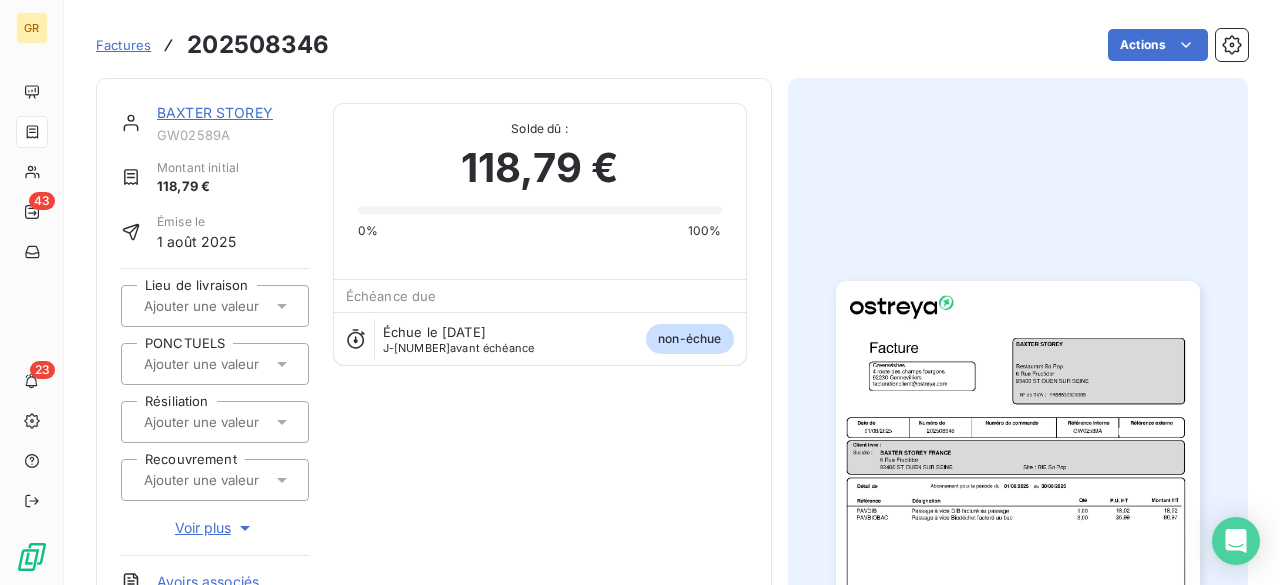 click at bounding box center [1018, 538] 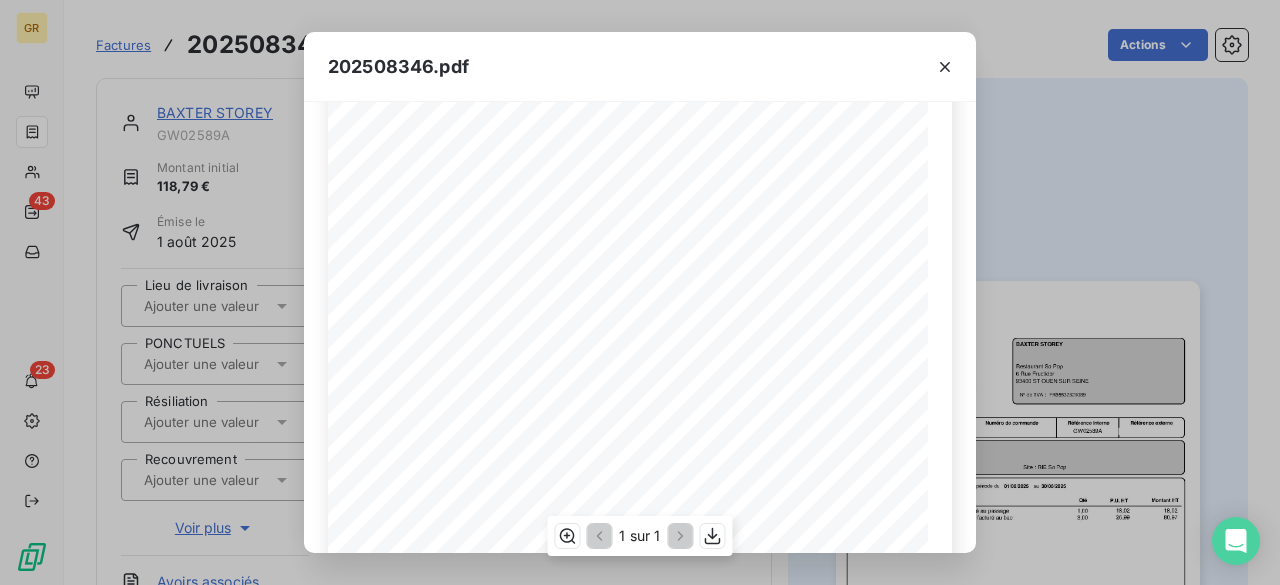 scroll, scrollTop: 90, scrollLeft: 0, axis: vertical 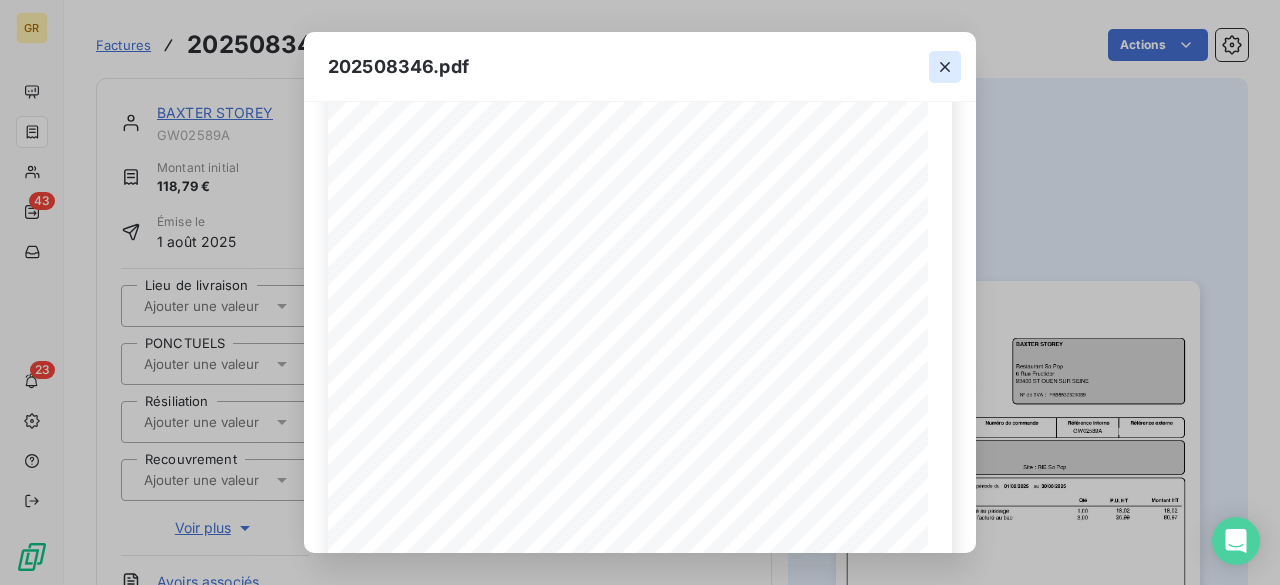 click 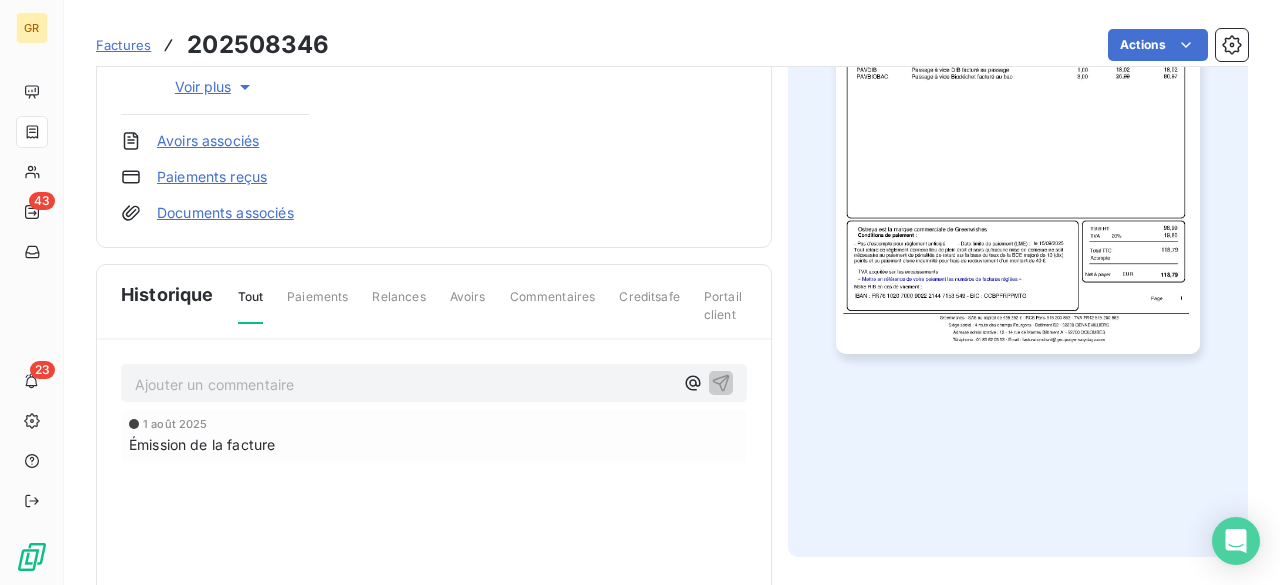 scroll, scrollTop: 615, scrollLeft: 0, axis: vertical 